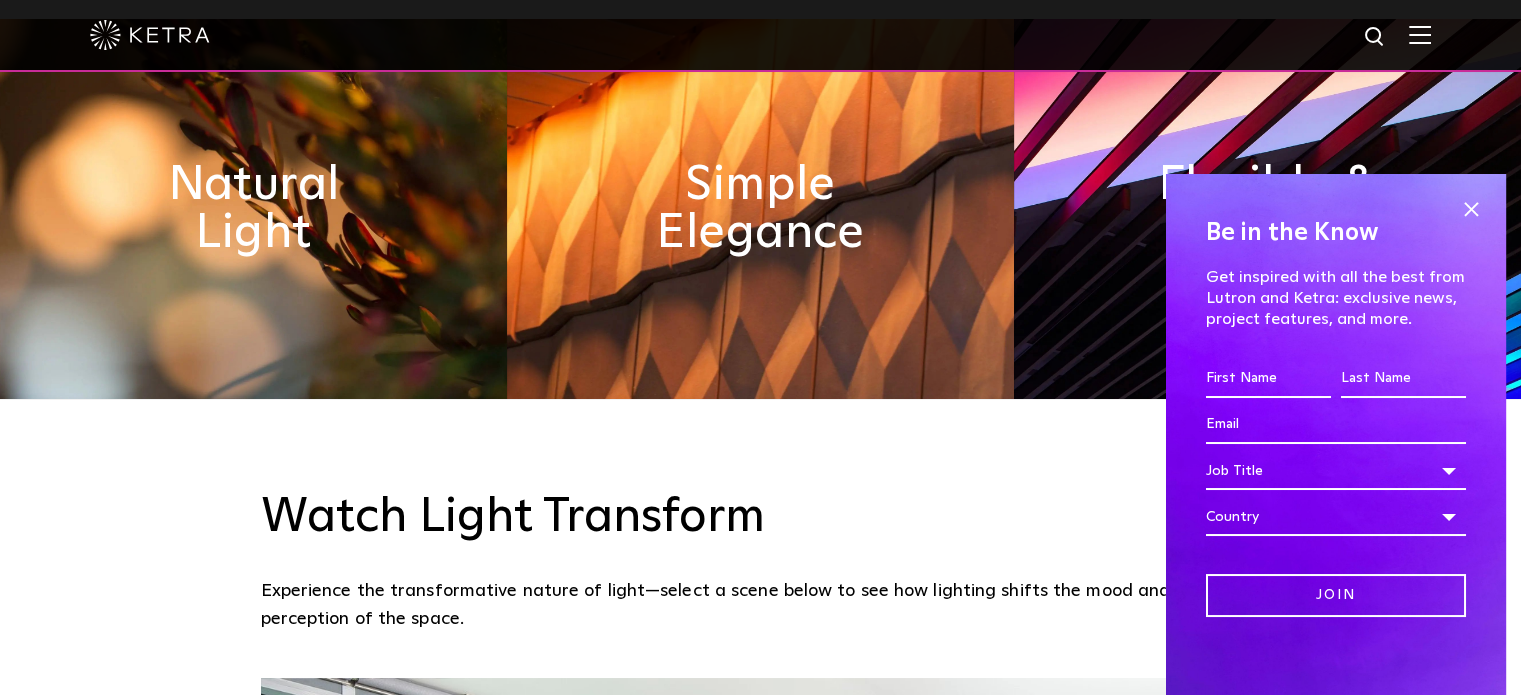 scroll, scrollTop: 1000, scrollLeft: 0, axis: vertical 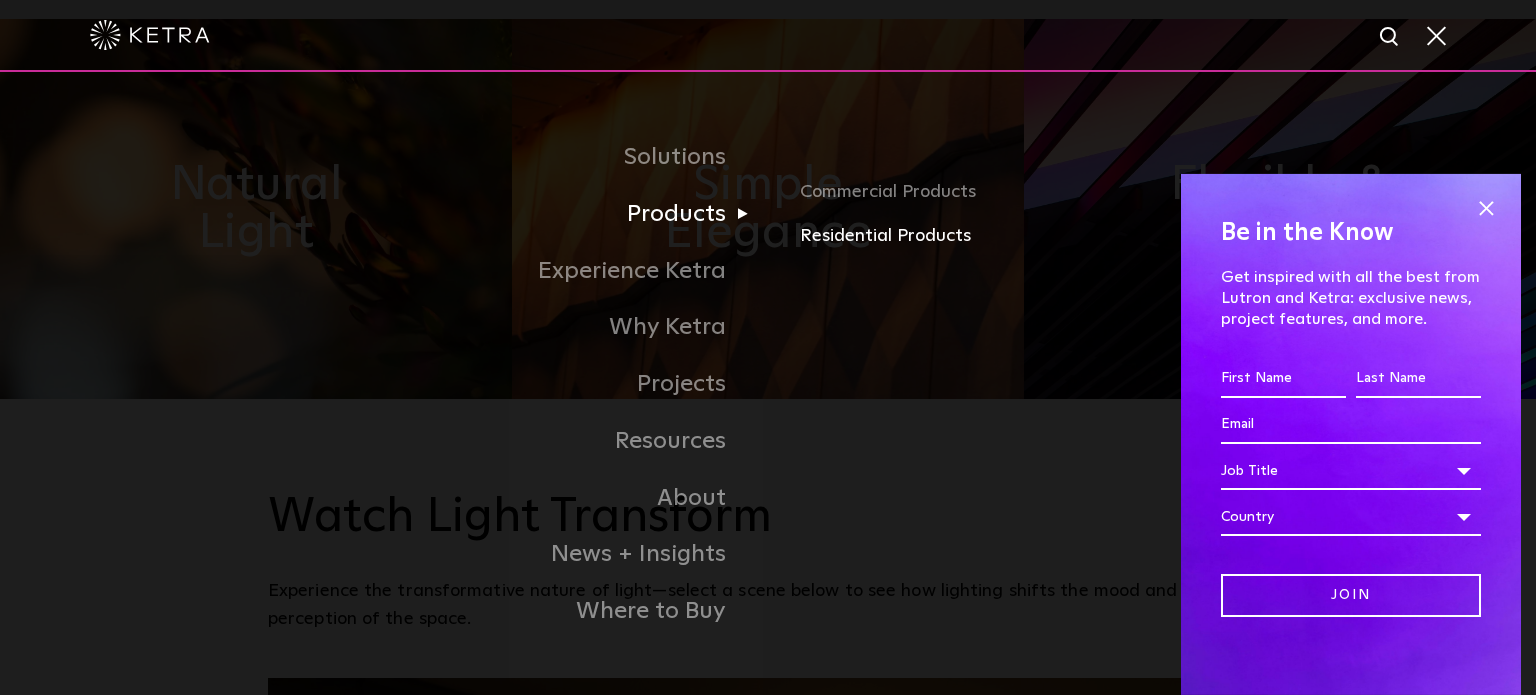 click on "Residential Products" at bounding box center [1034, 236] 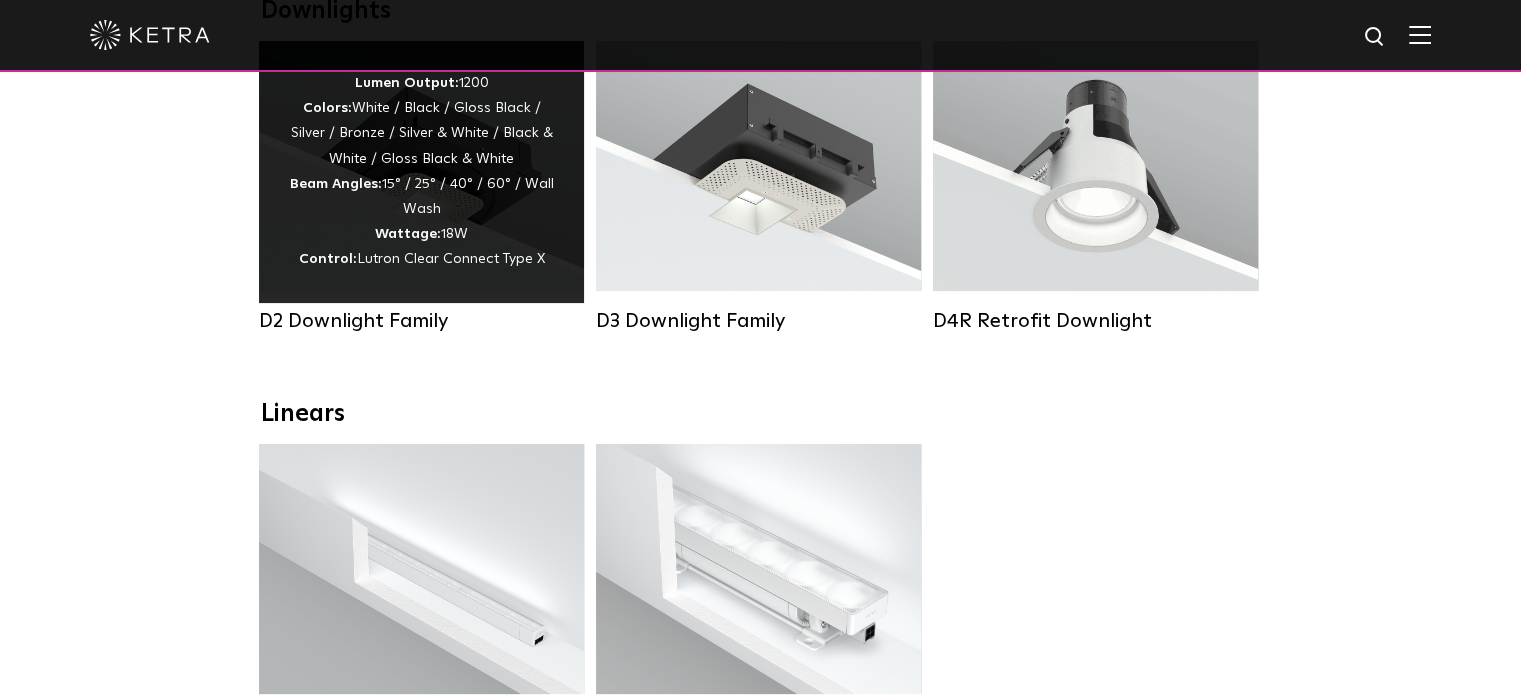 scroll, scrollTop: 400, scrollLeft: 0, axis: vertical 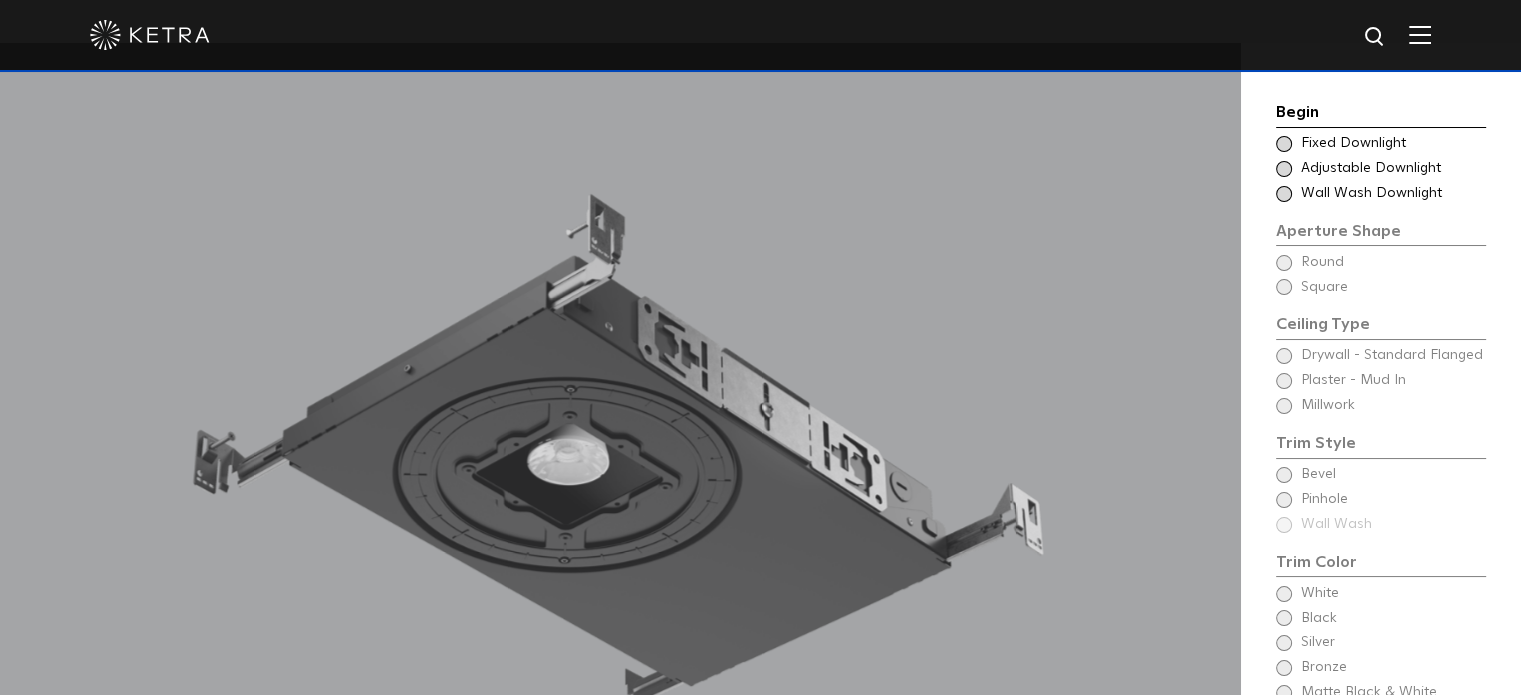 click at bounding box center [1284, 169] 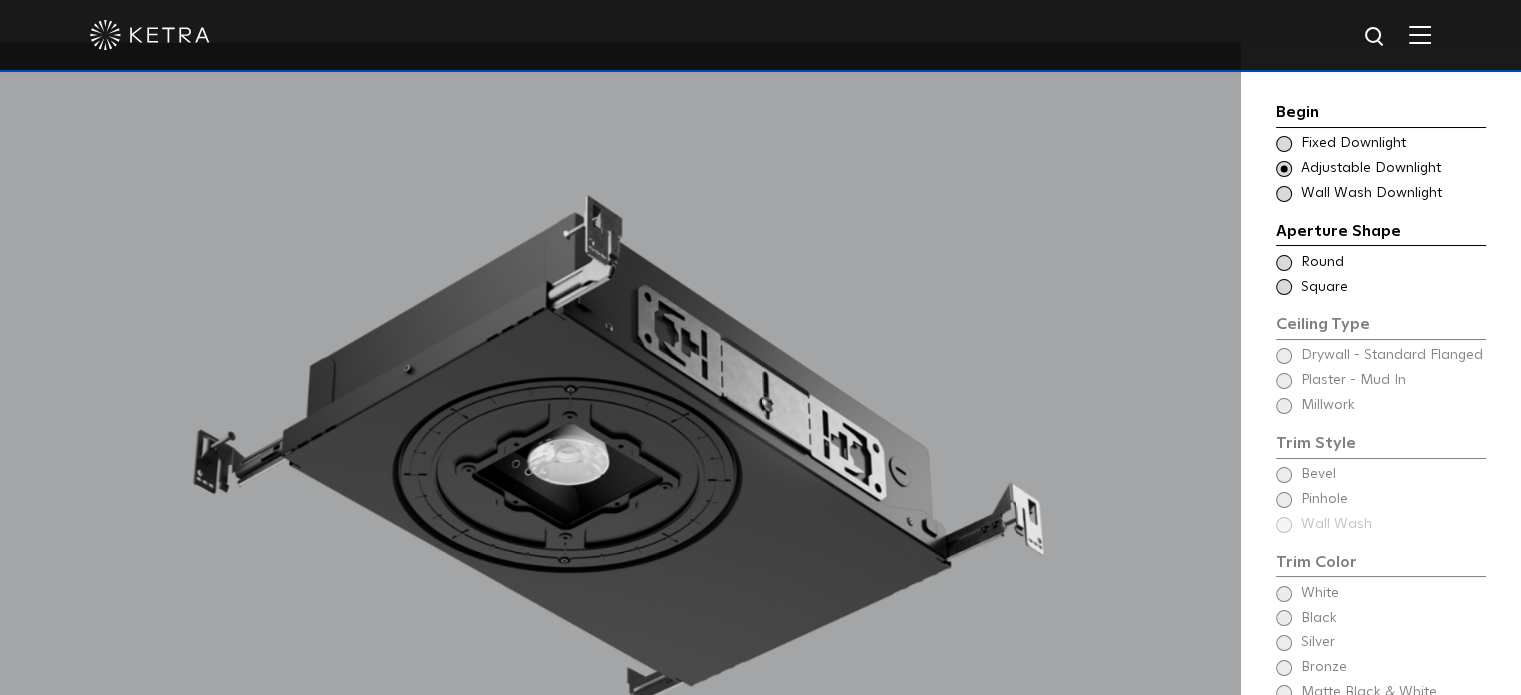 click at bounding box center (1284, 263) 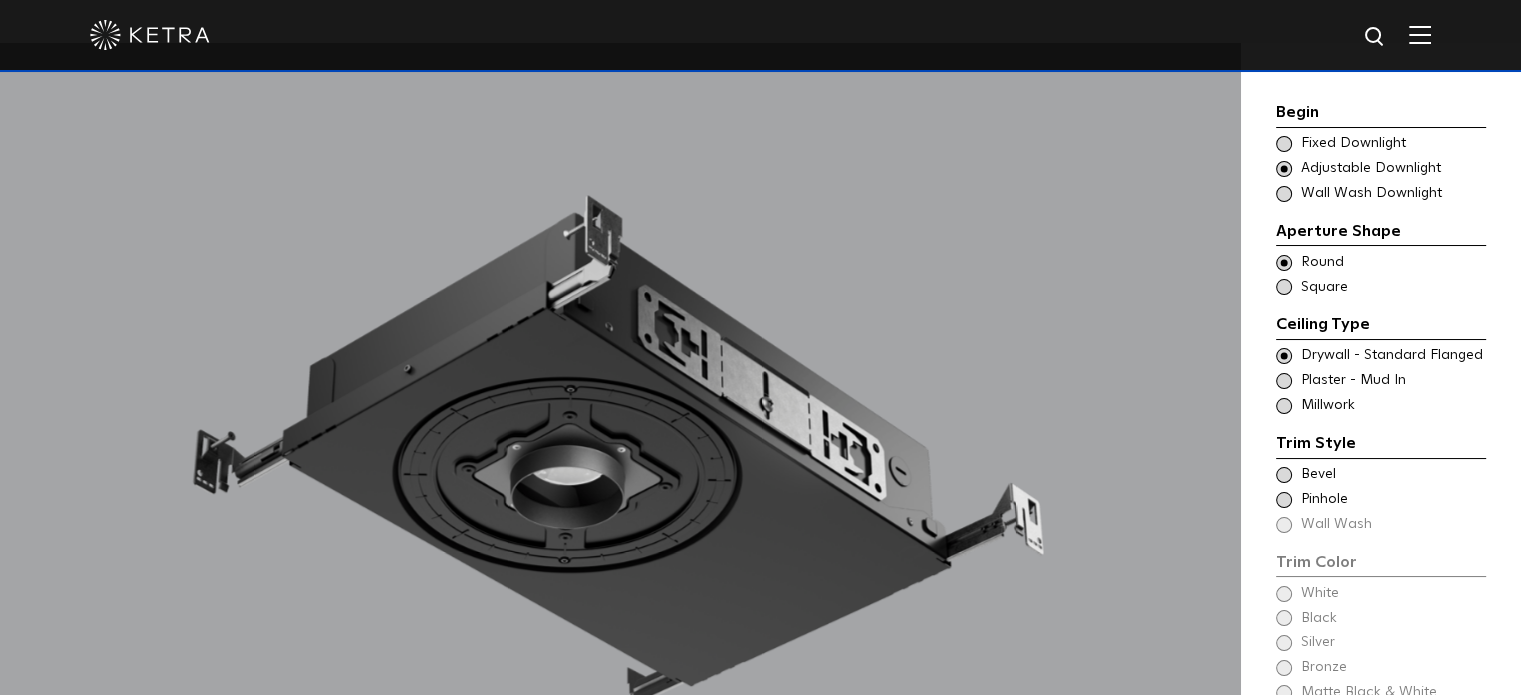 click at bounding box center (1284, 287) 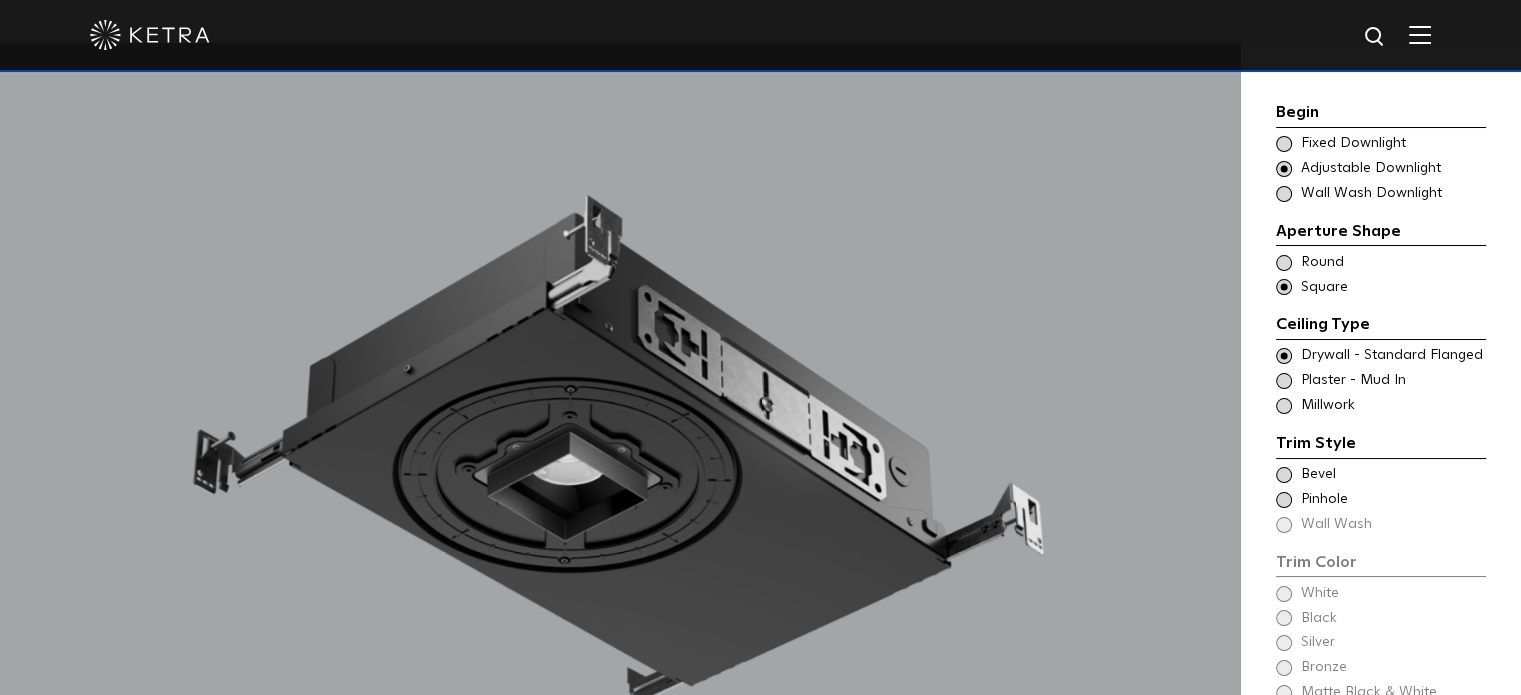 click at bounding box center (1284, 263) 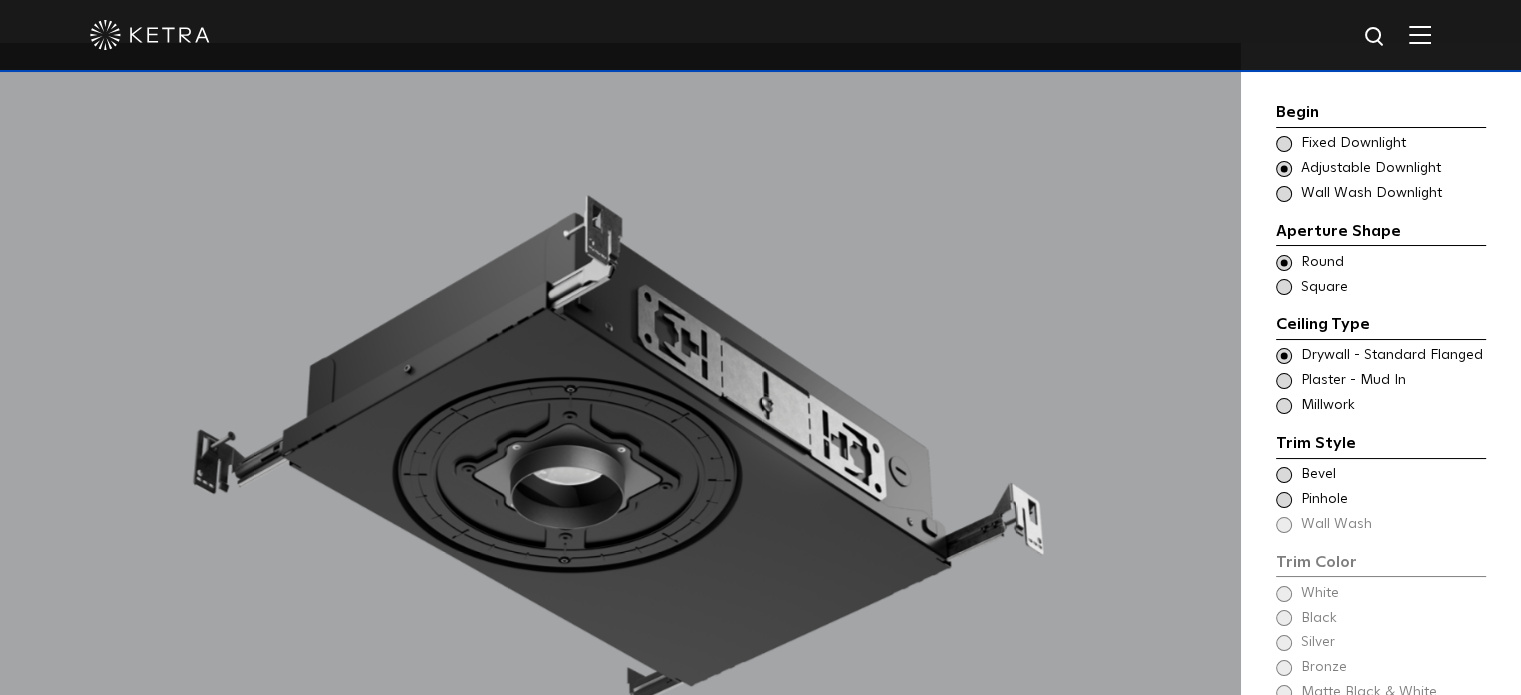 click at bounding box center (1284, 406) 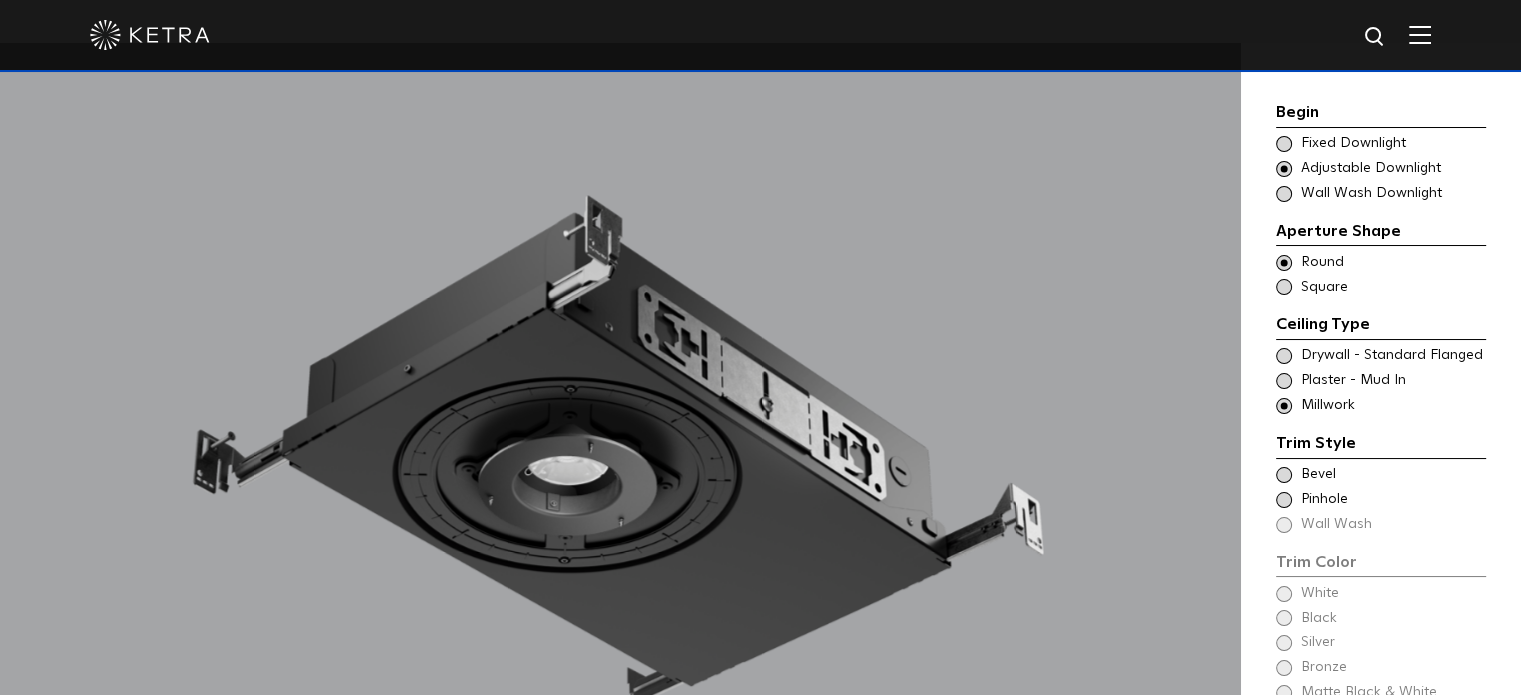 click at bounding box center [1284, 475] 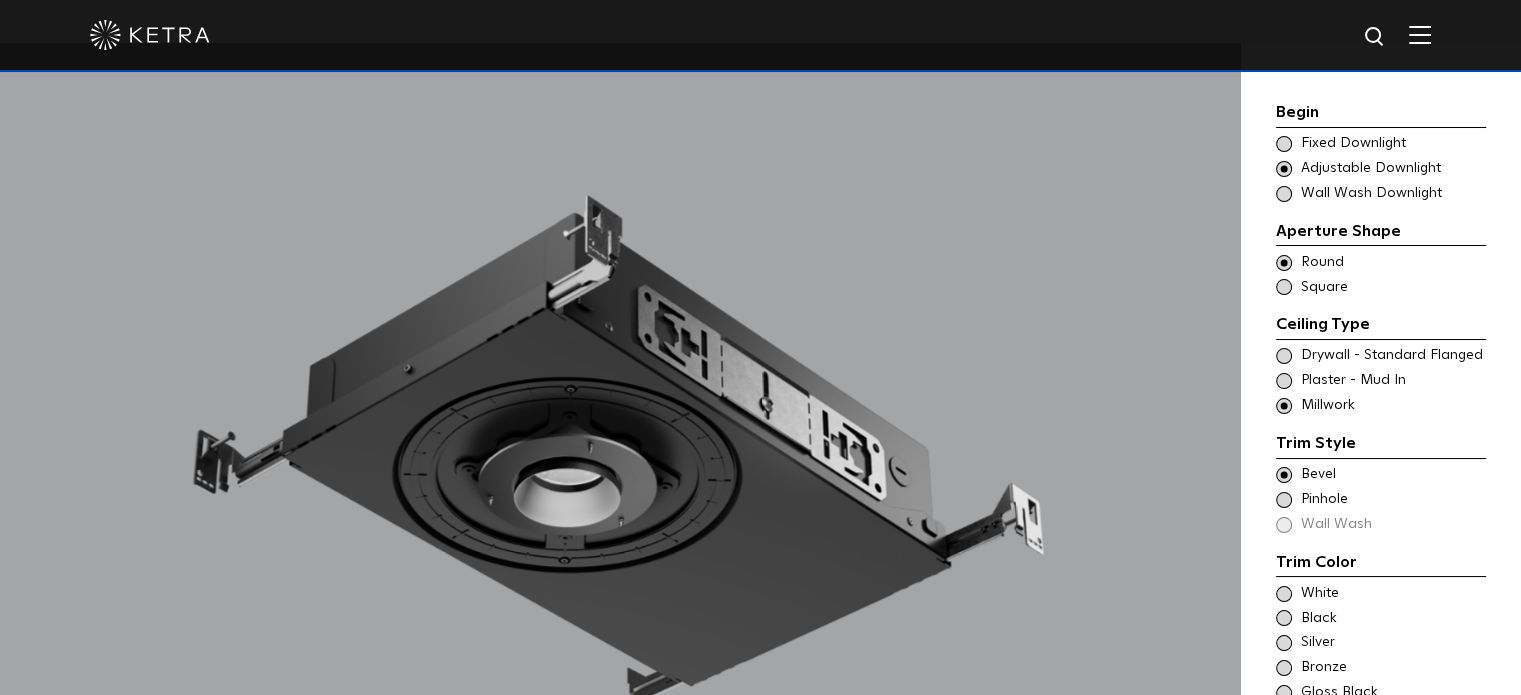 click at bounding box center [1284, 500] 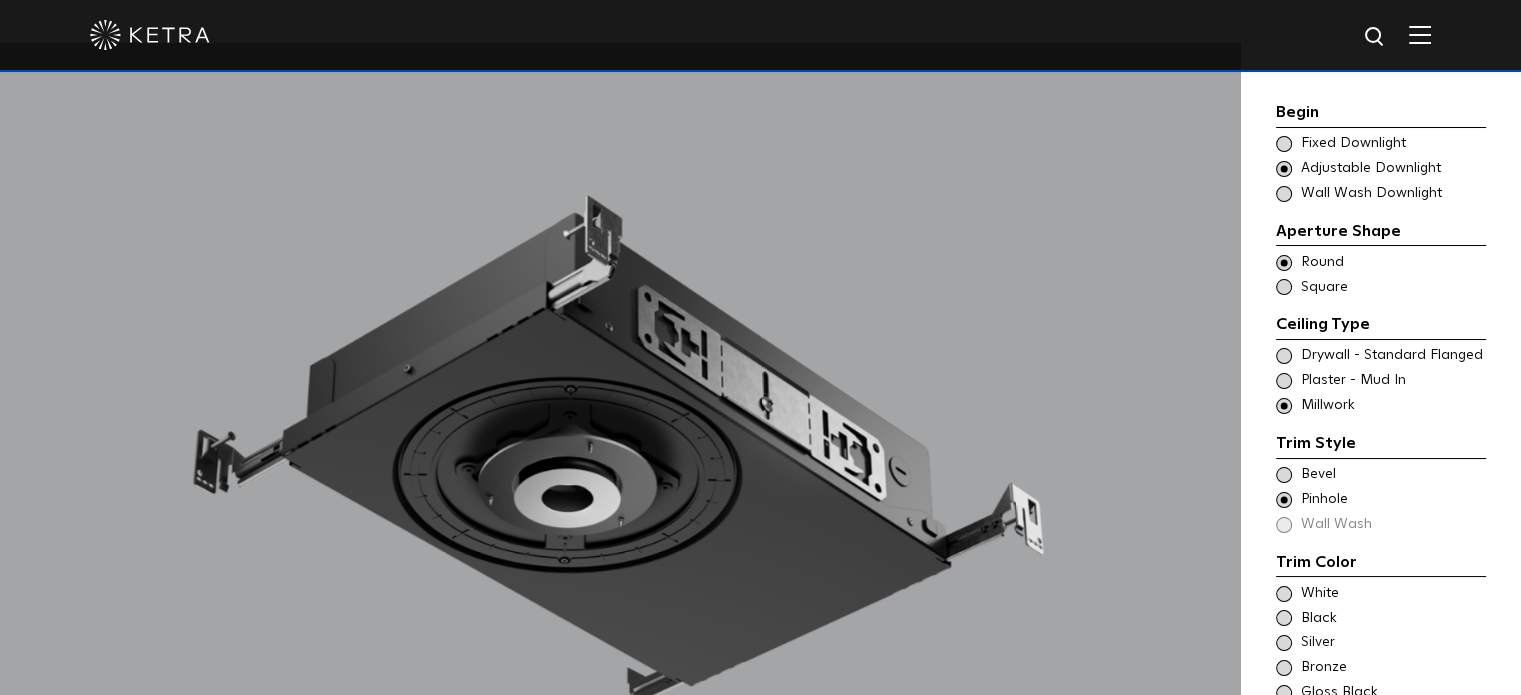 click at bounding box center [1284, 475] 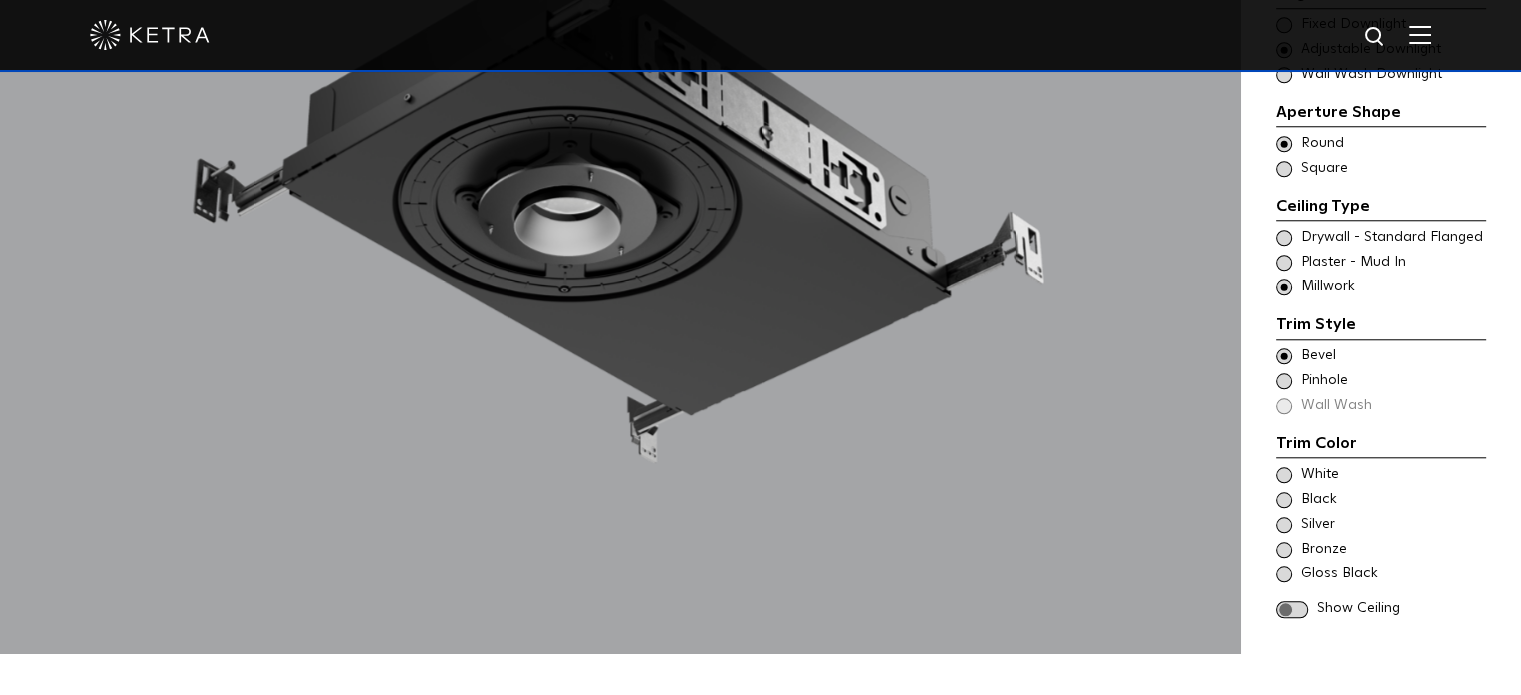 scroll, scrollTop: 2000, scrollLeft: 0, axis: vertical 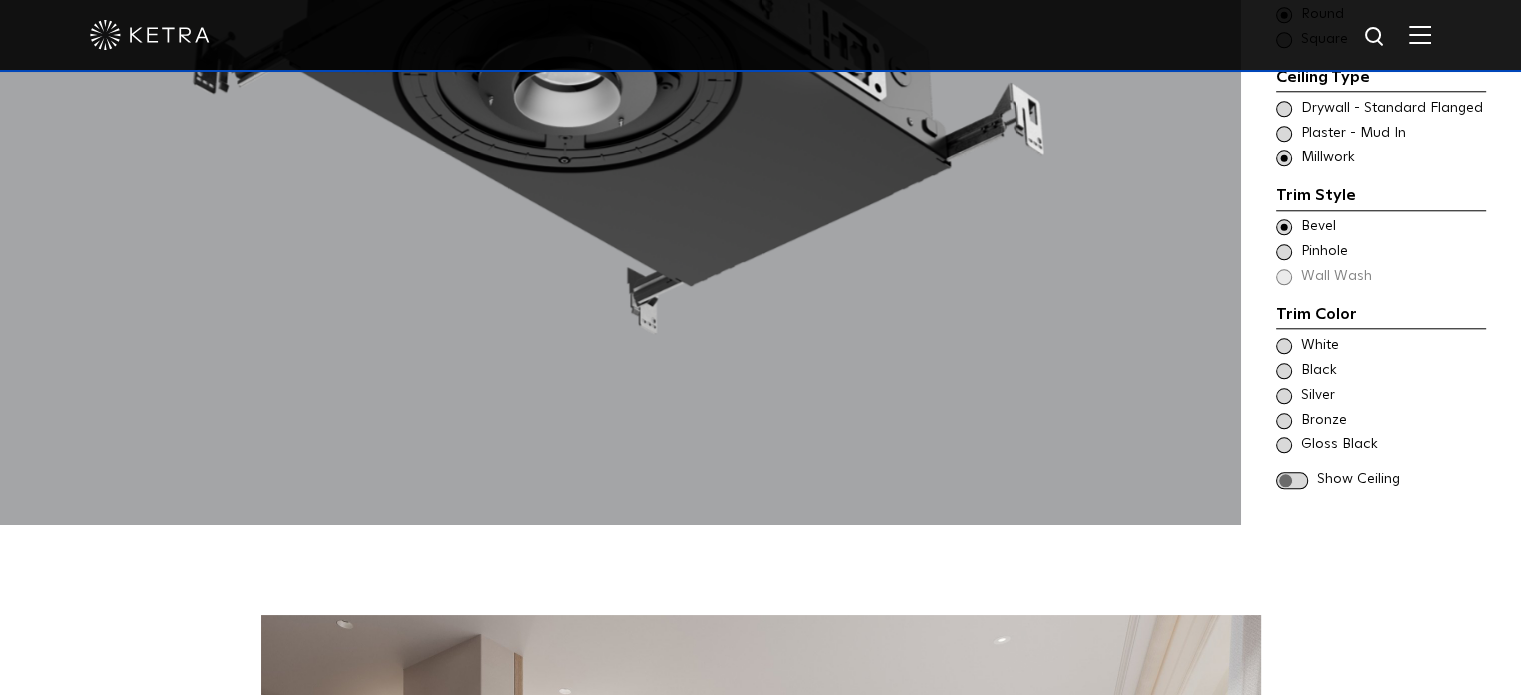 click at bounding box center (1284, 346) 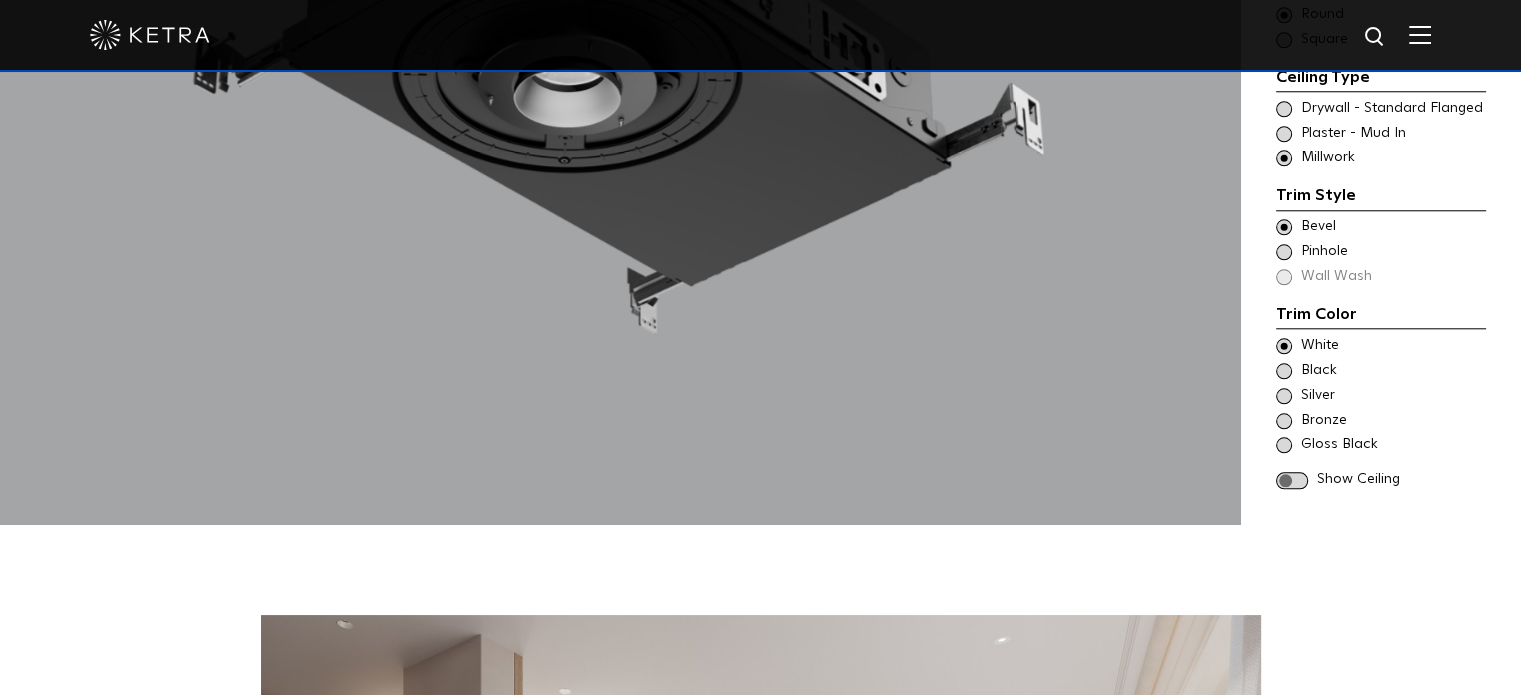 scroll, scrollTop: 1900, scrollLeft: 0, axis: vertical 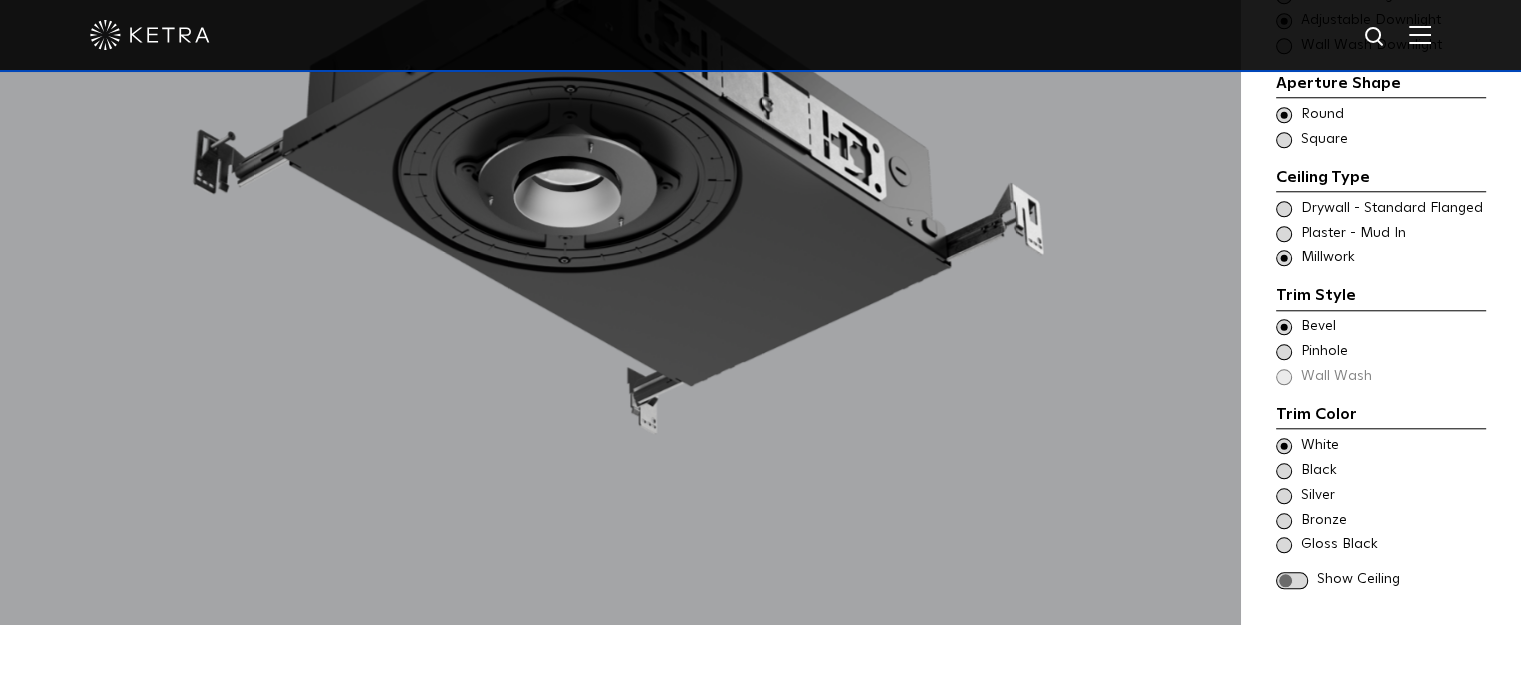 click at bounding box center (1292, 580) 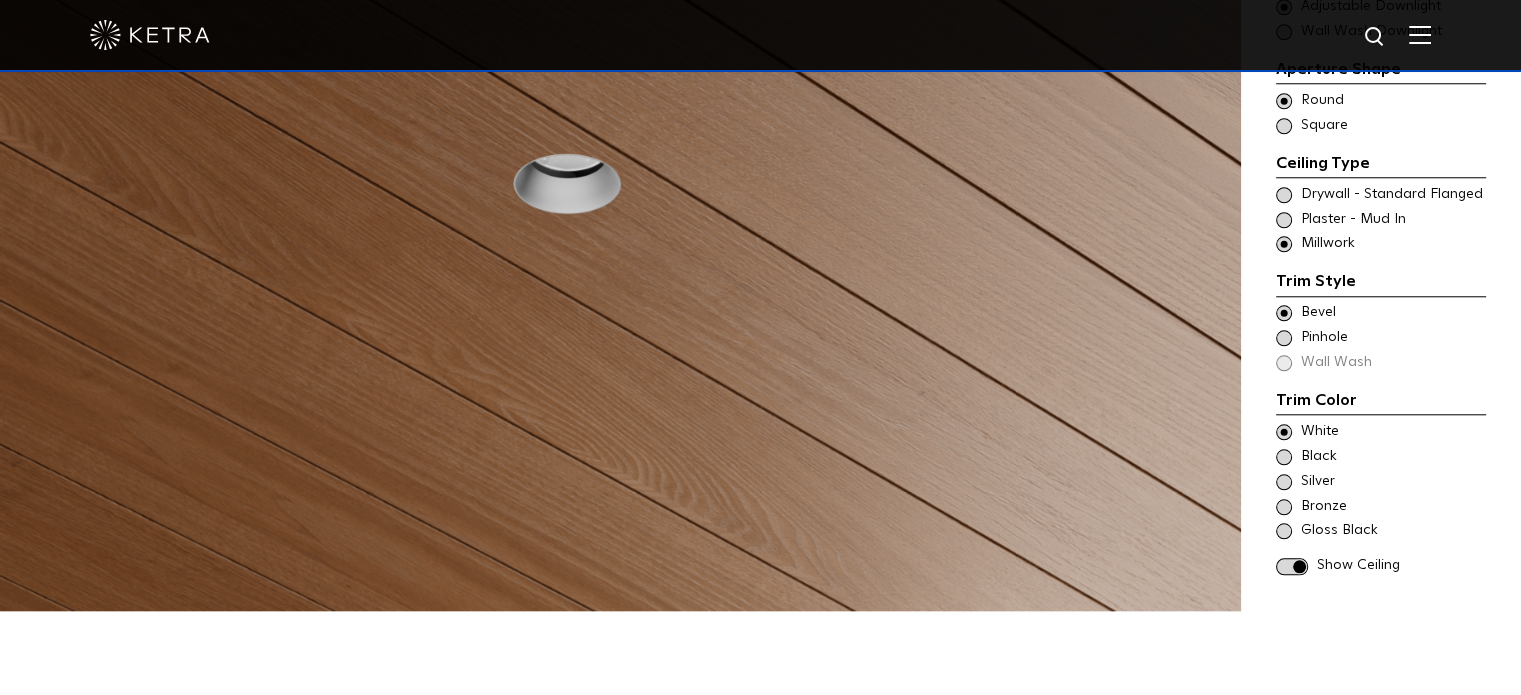 scroll, scrollTop: 1800, scrollLeft: 0, axis: vertical 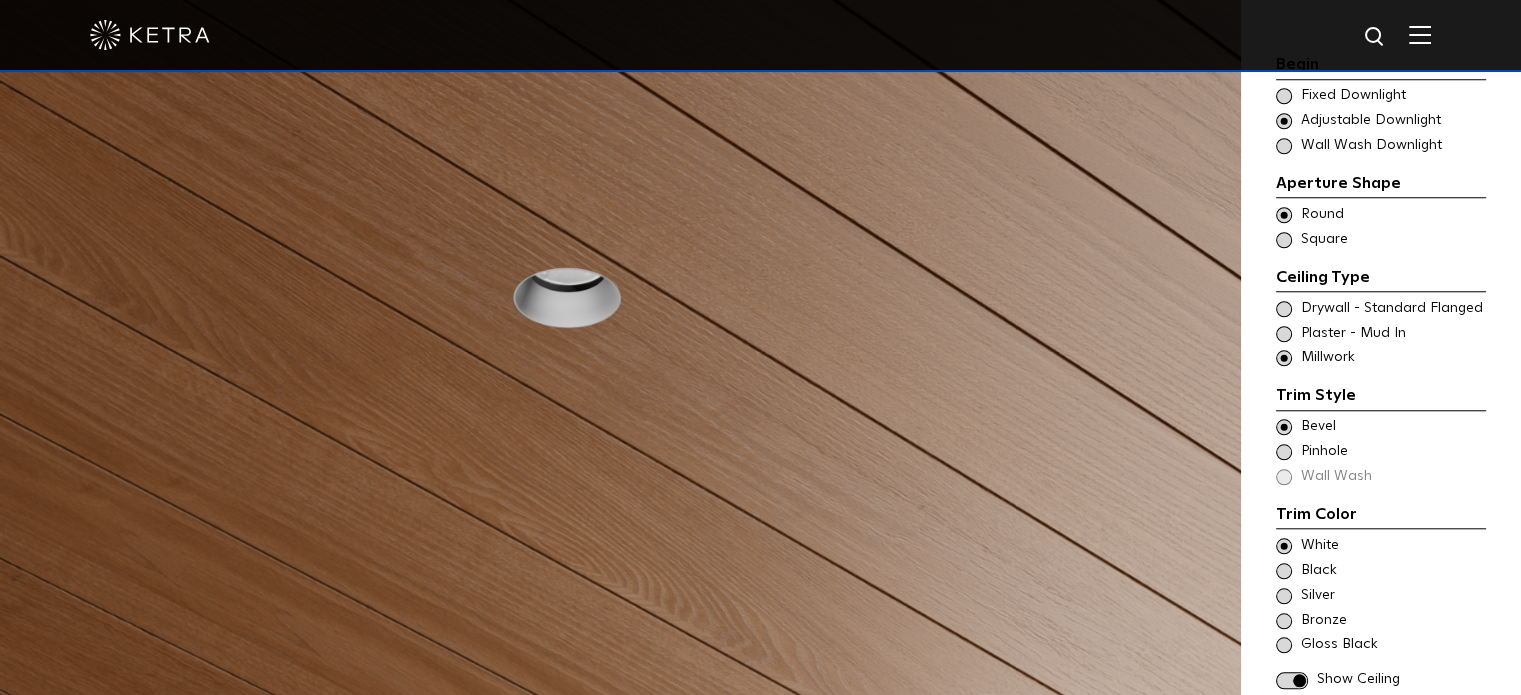 click at bounding box center [1284, 452] 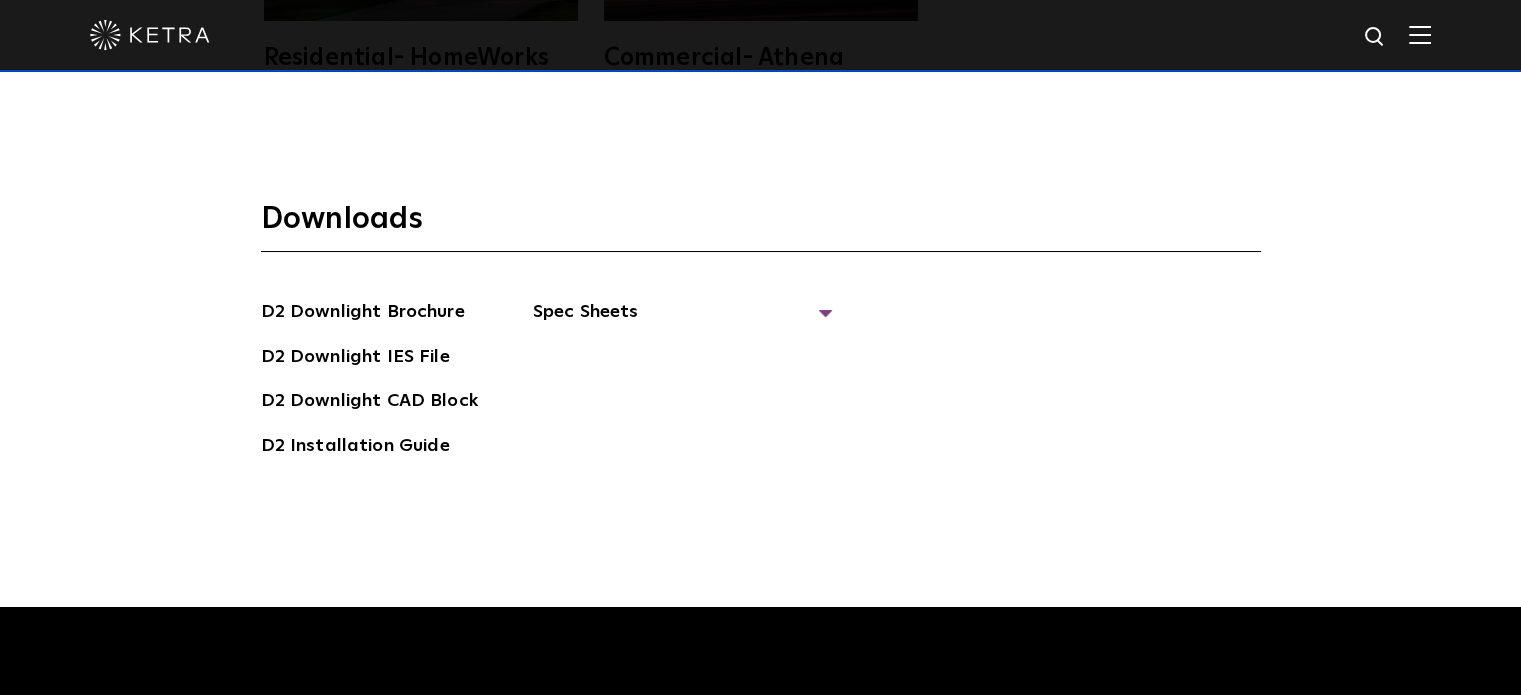 scroll, scrollTop: 5300, scrollLeft: 0, axis: vertical 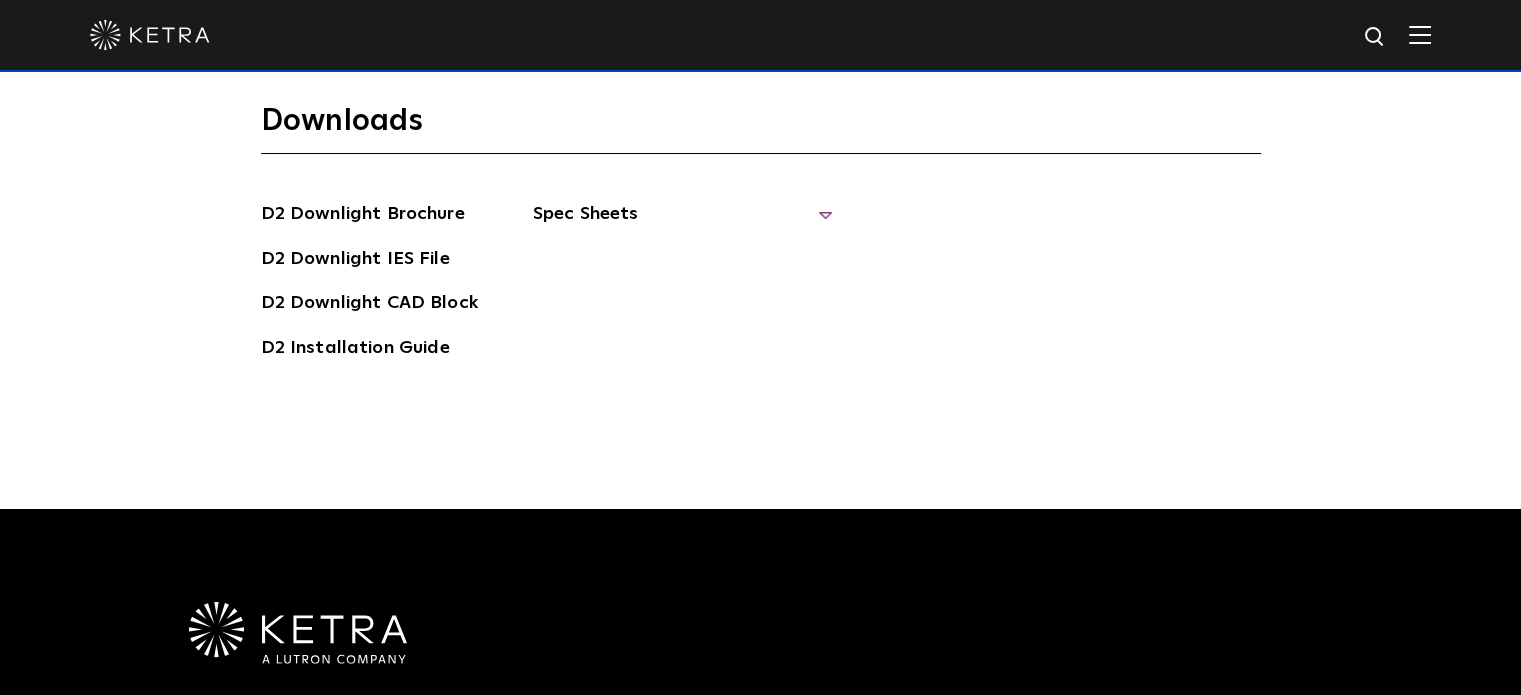 click on "Spec Sheets" at bounding box center (683, 222) 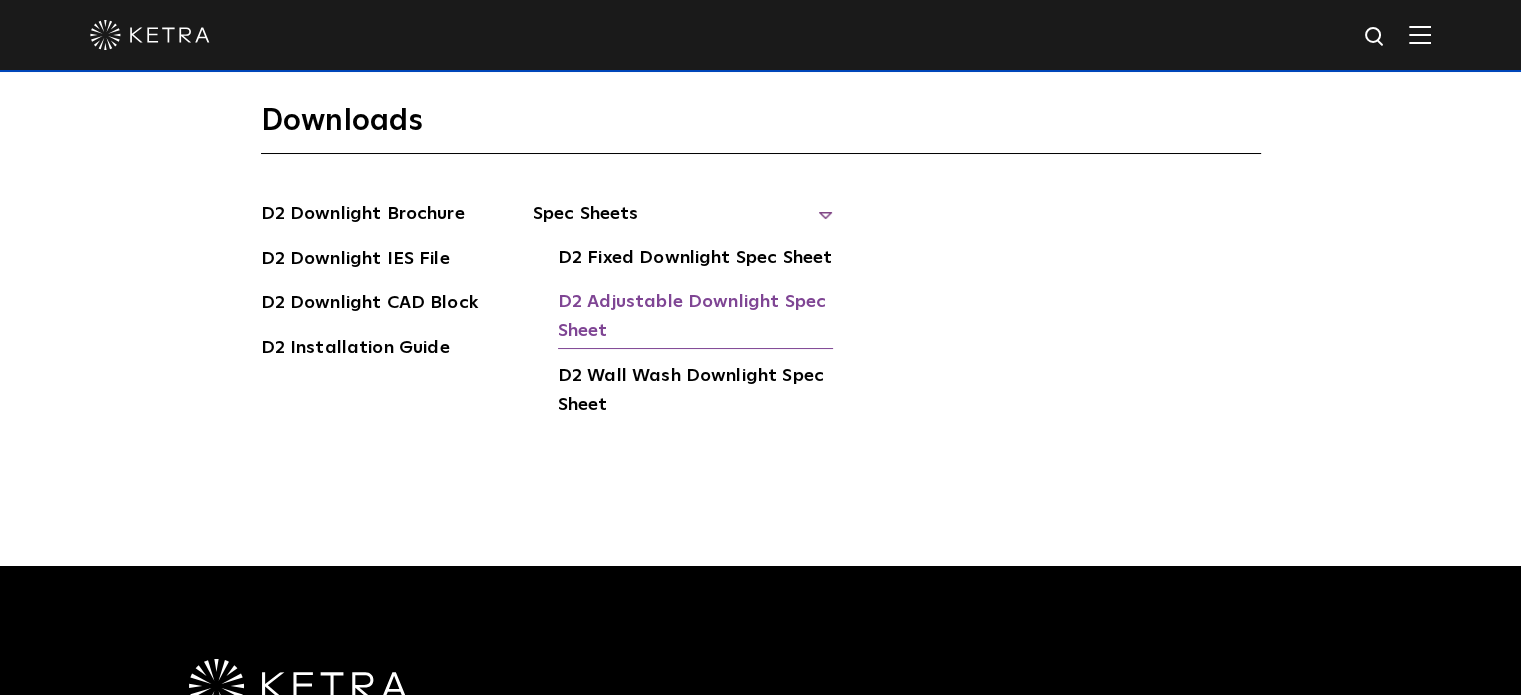 click on "D2 Adjustable Downlight Spec Sheet" at bounding box center [695, 318] 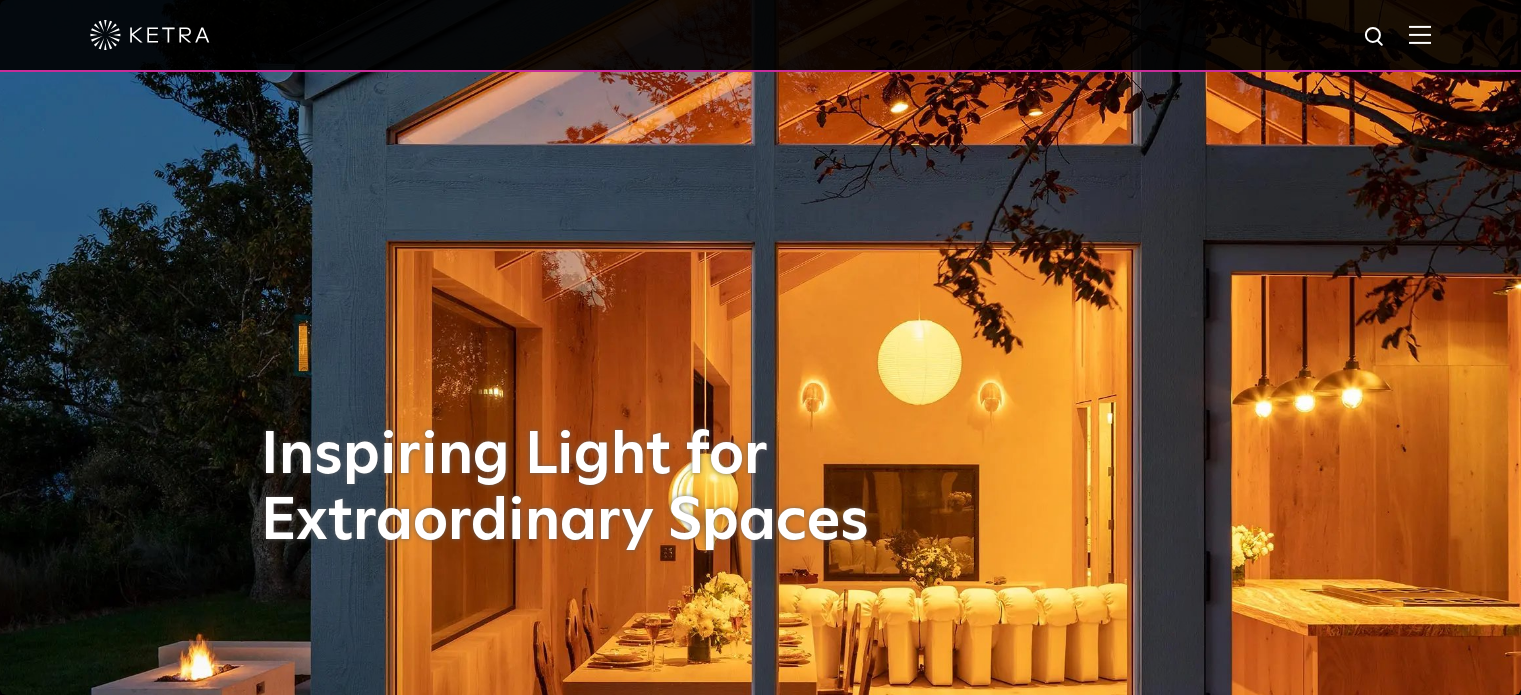 scroll, scrollTop: 0, scrollLeft: 0, axis: both 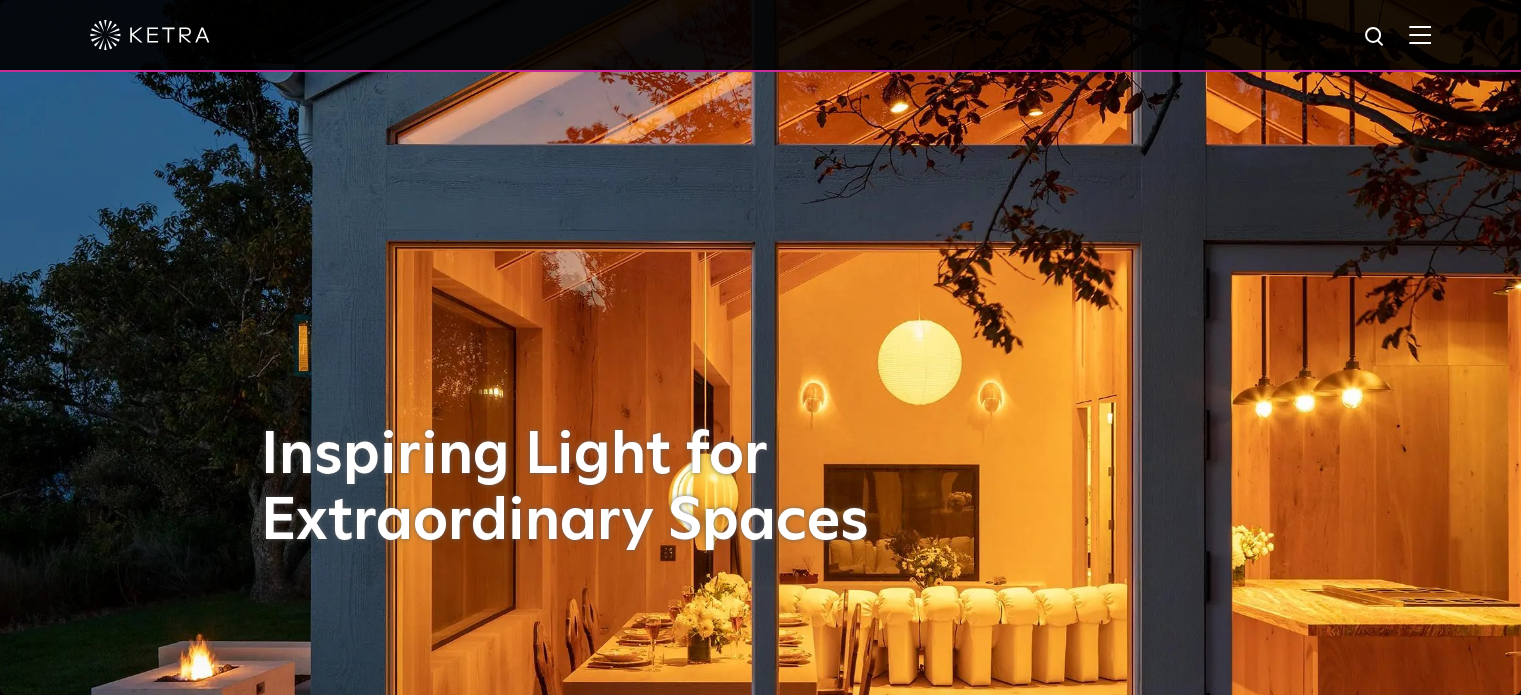 click at bounding box center (1420, 34) 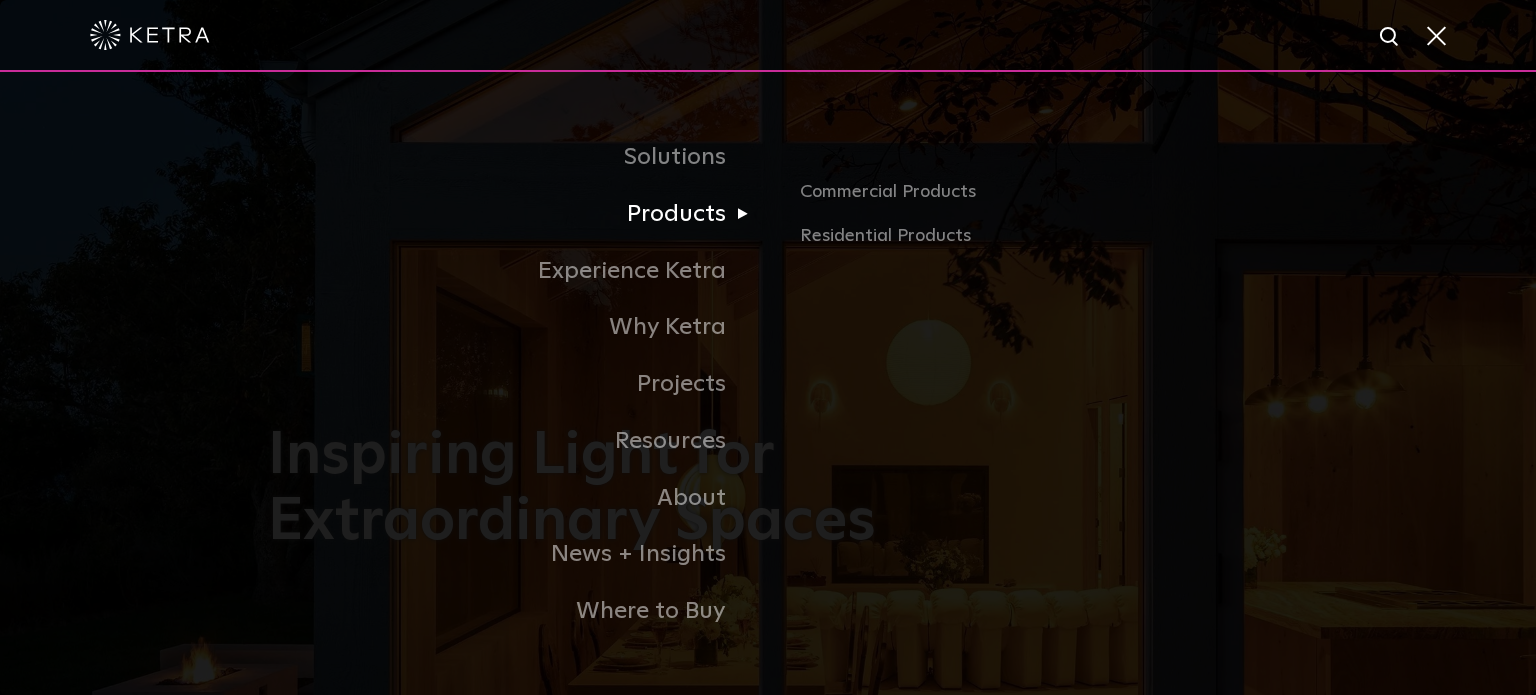 click on "Products" at bounding box center (518, 214) 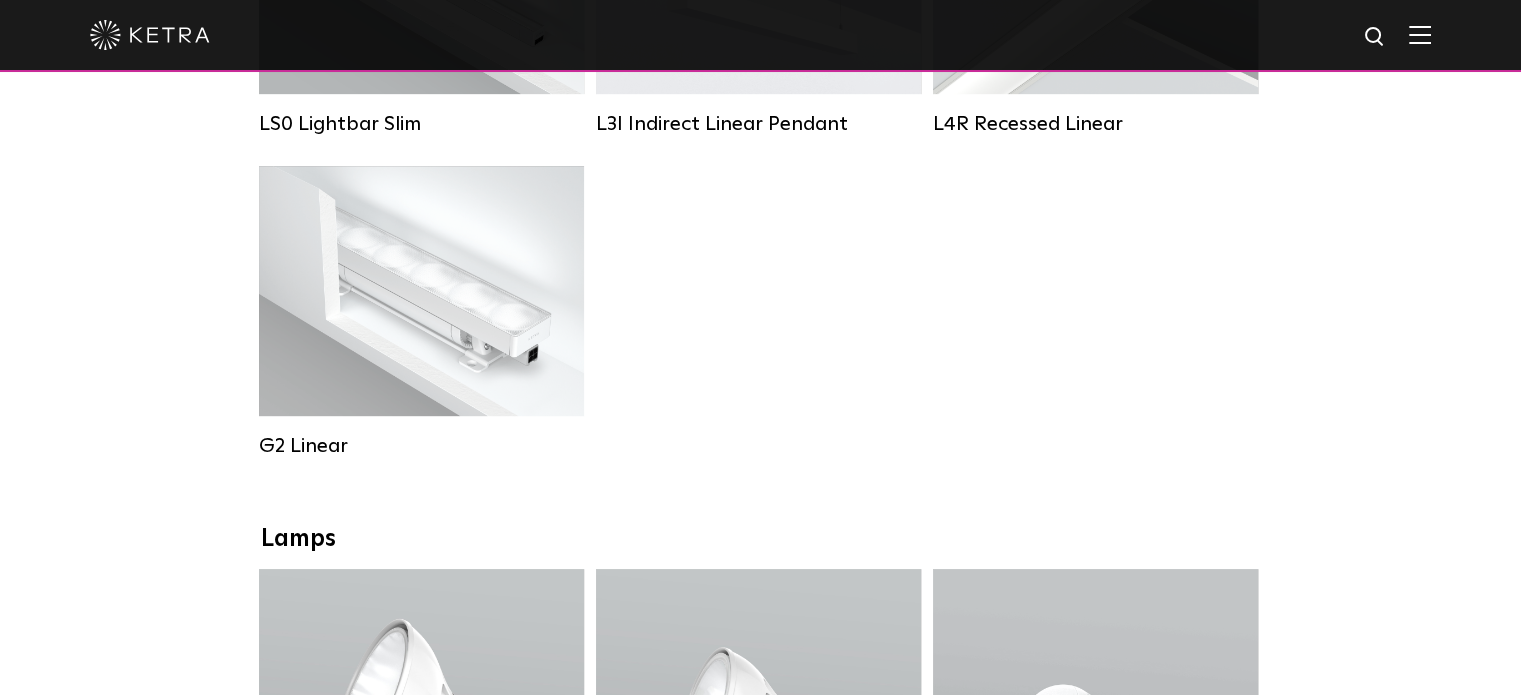 scroll, scrollTop: 0, scrollLeft: 0, axis: both 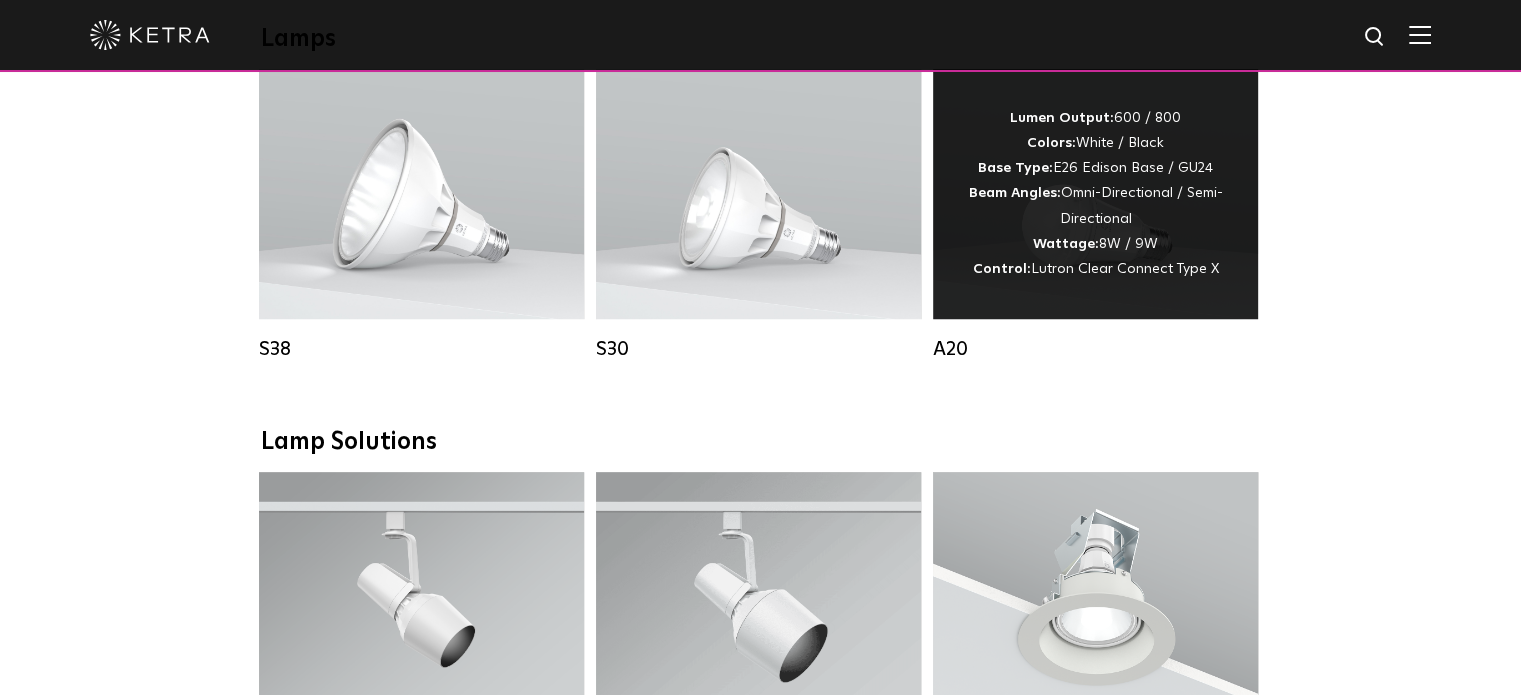 click on "Lutron Clear Connect Type X" at bounding box center (1125, 269) 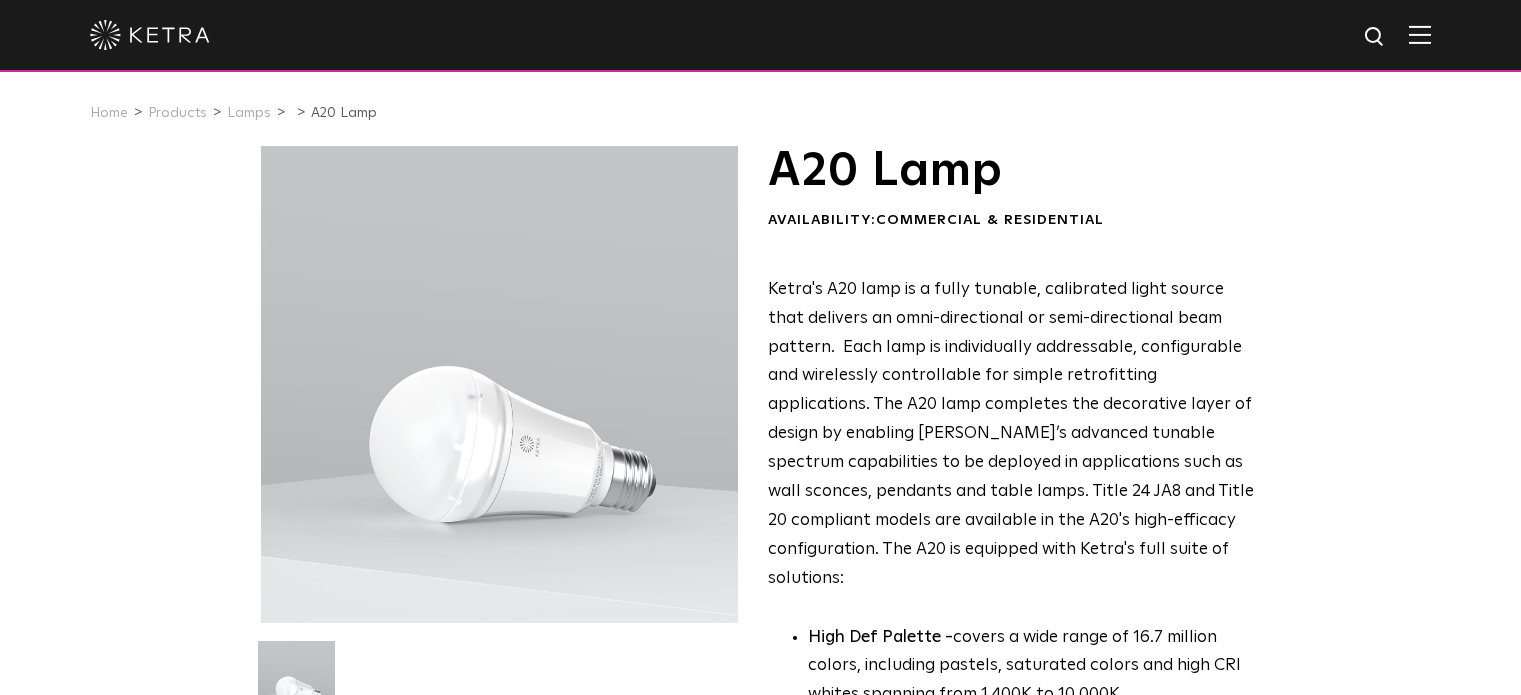scroll, scrollTop: 0, scrollLeft: 0, axis: both 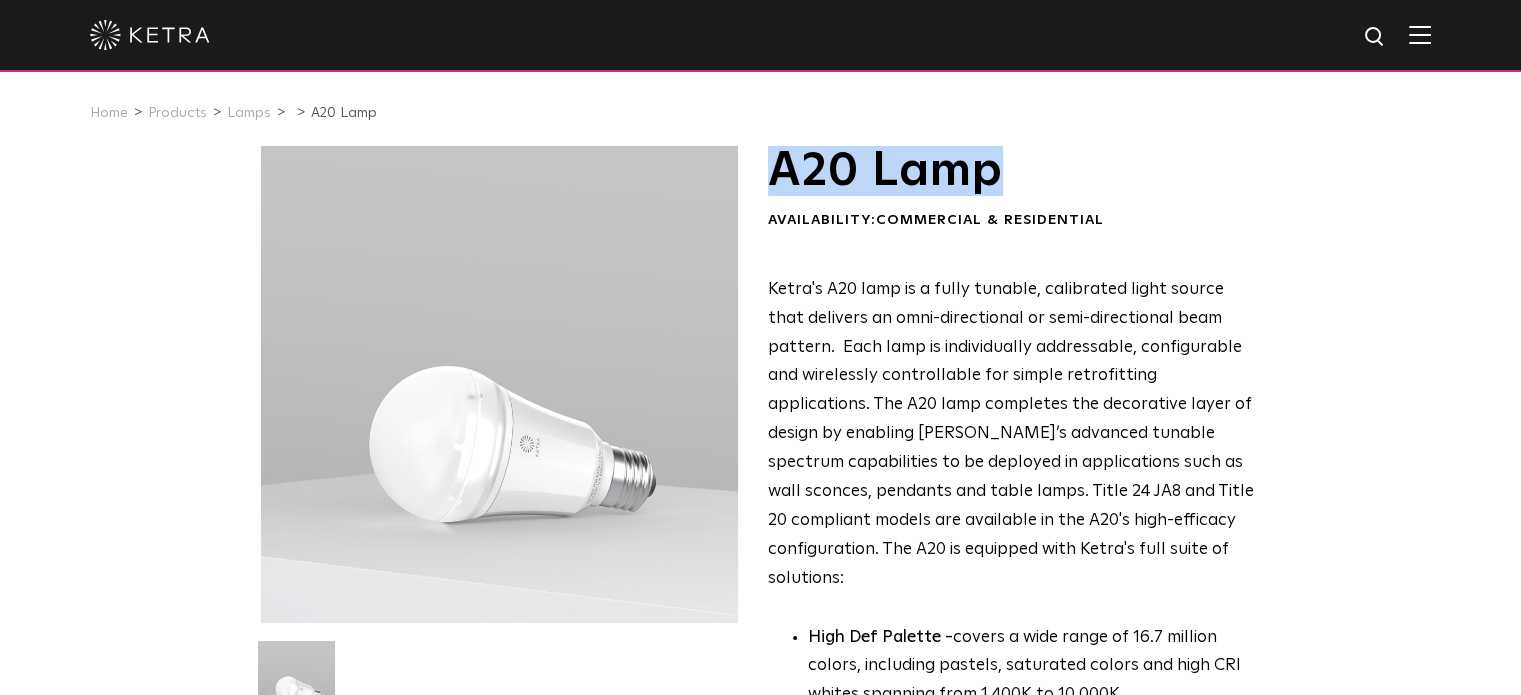 drag, startPoint x: 773, startPoint y: 179, endPoint x: 1036, endPoint y: 166, distance: 263.3211 